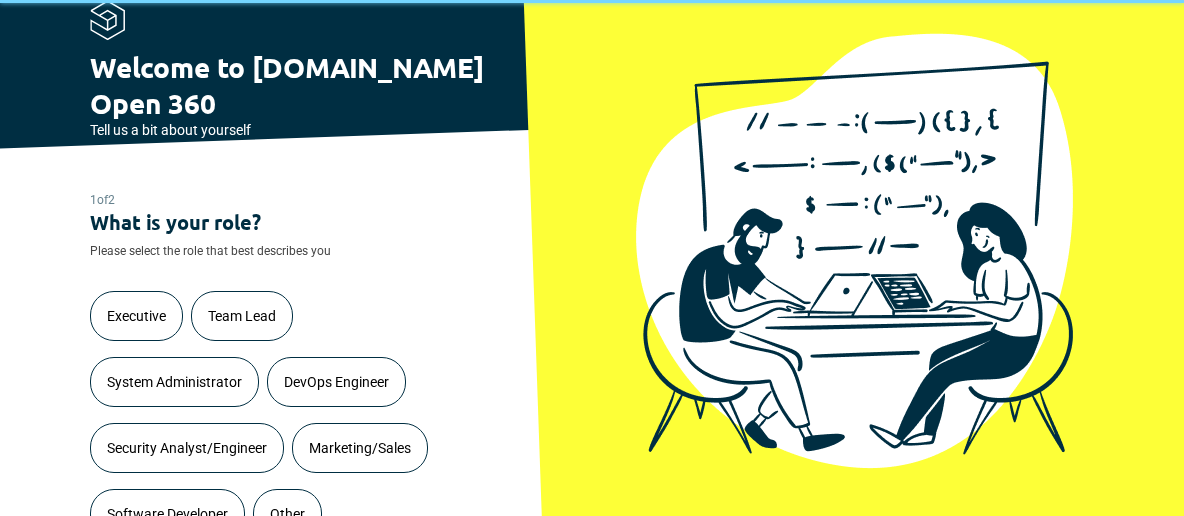 scroll, scrollTop: 0, scrollLeft: 0, axis: both 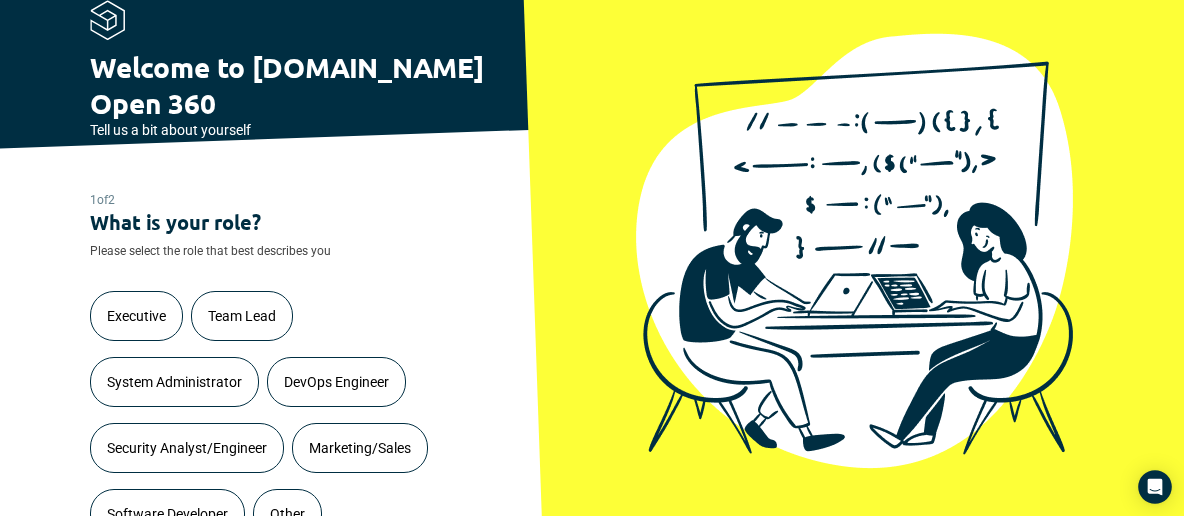 click on "Security Analyst/Engineer" at bounding box center (187, 448) 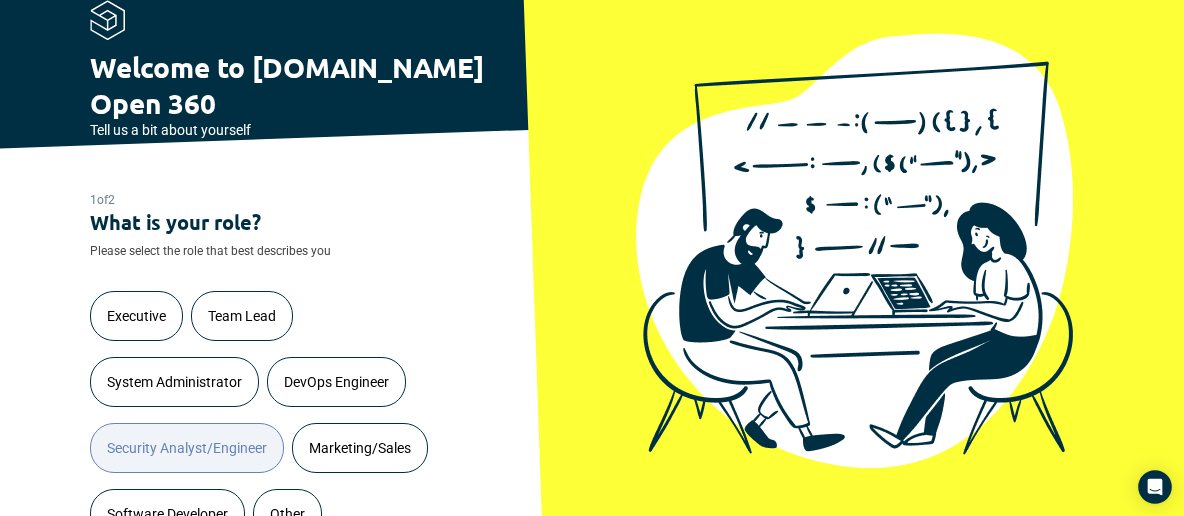 click on "Software Developer" at bounding box center [167, 514] 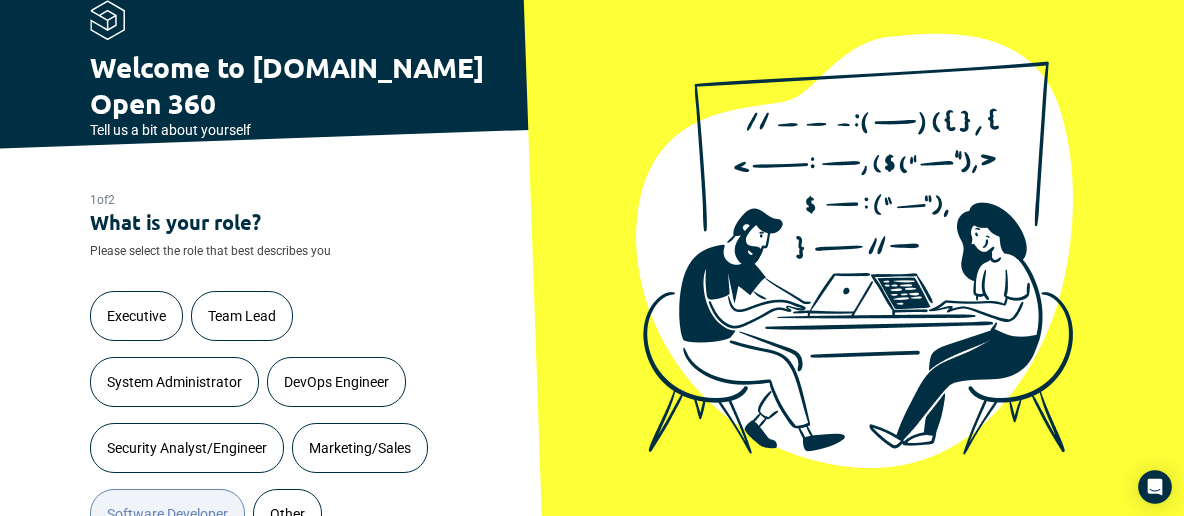 click on "Other" at bounding box center (287, 514) 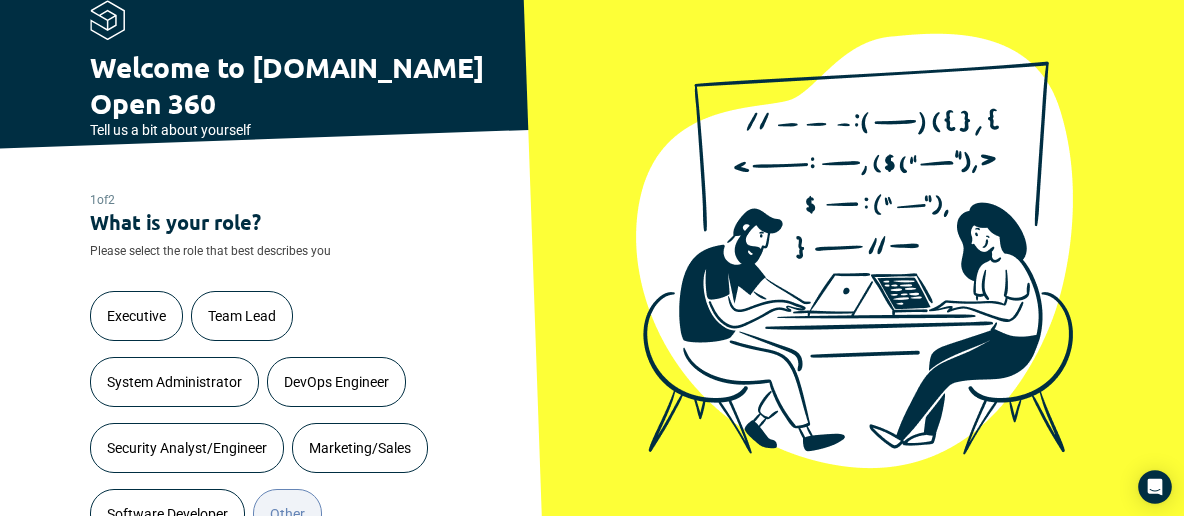 click on "Other" at bounding box center [287, 514] 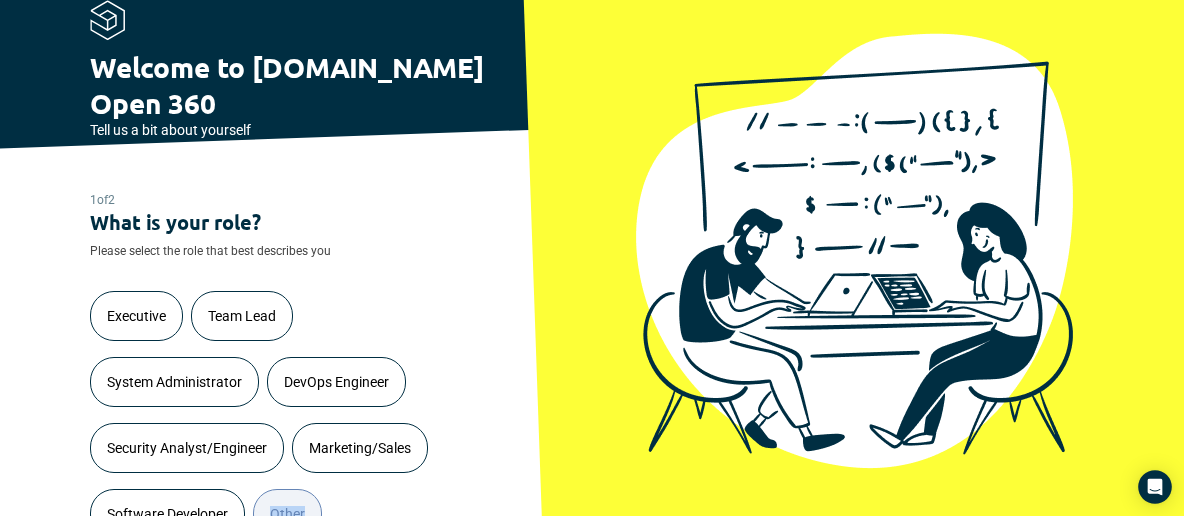 click on "Other" at bounding box center (287, 514) 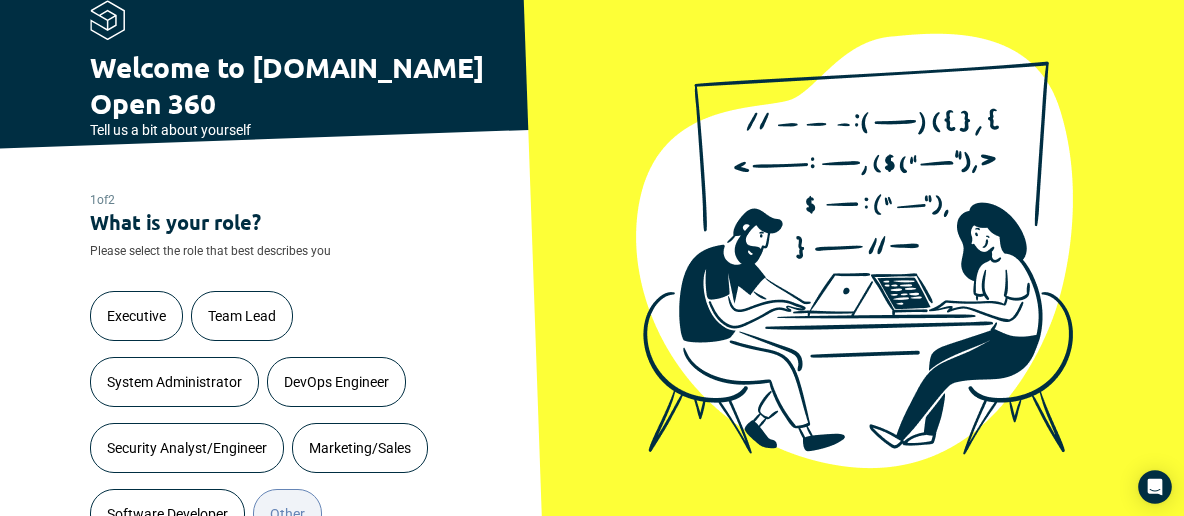 click on "Other" at bounding box center (287, 514) 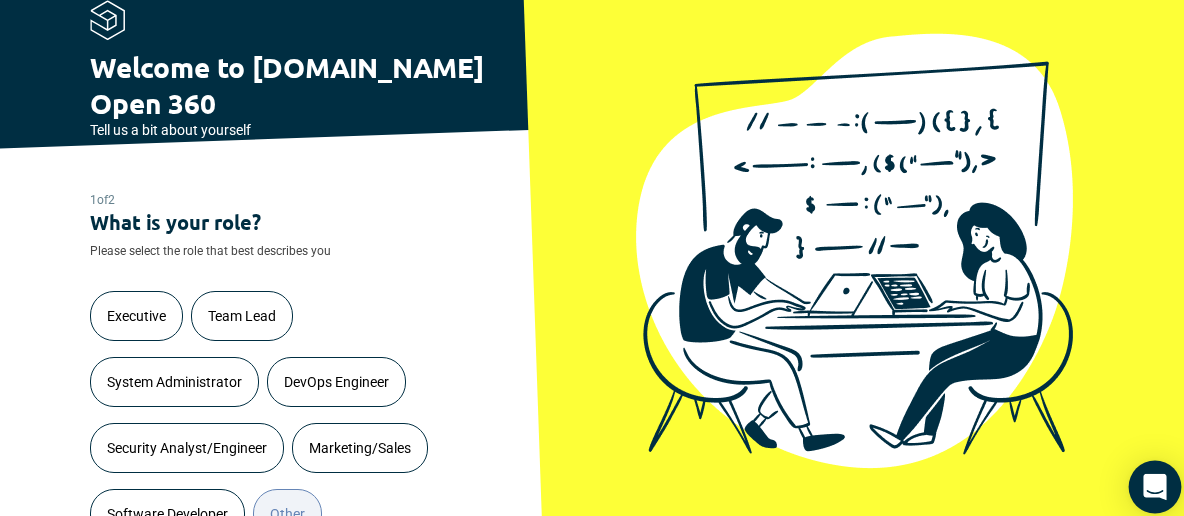 click 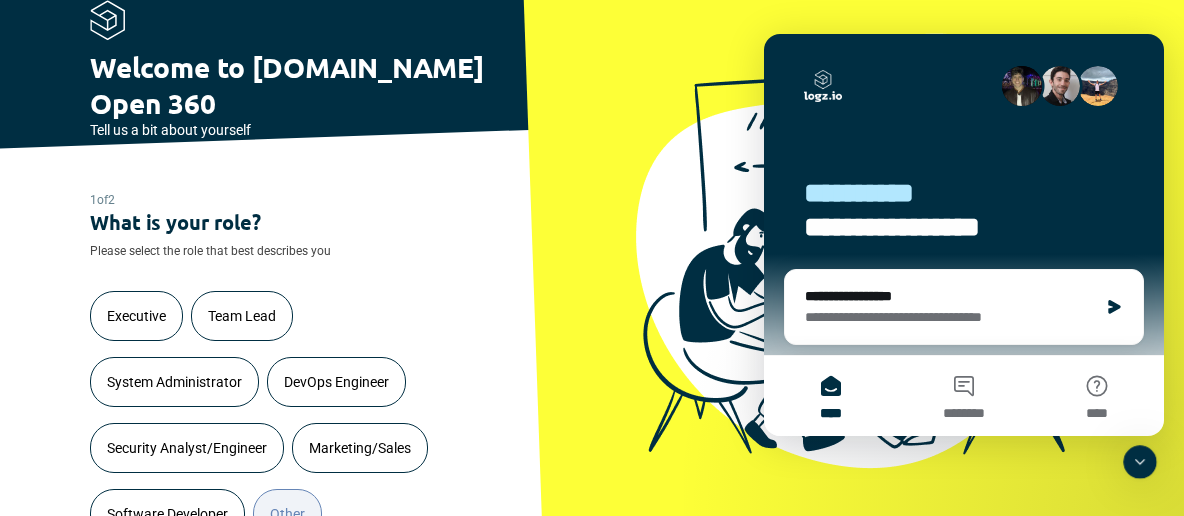 scroll, scrollTop: 0, scrollLeft: 0, axis: both 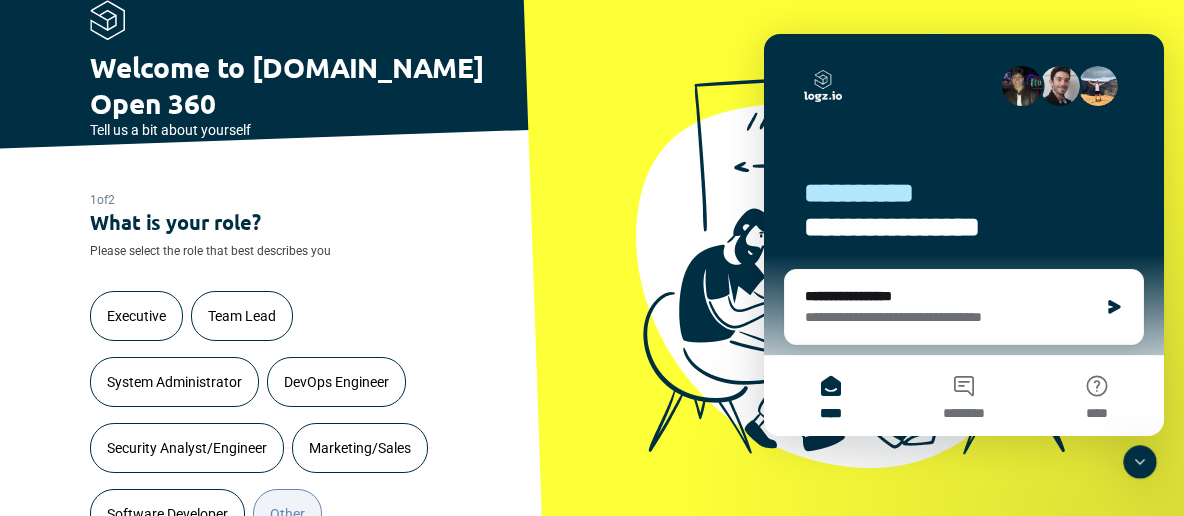 click at bounding box center [858, 258] 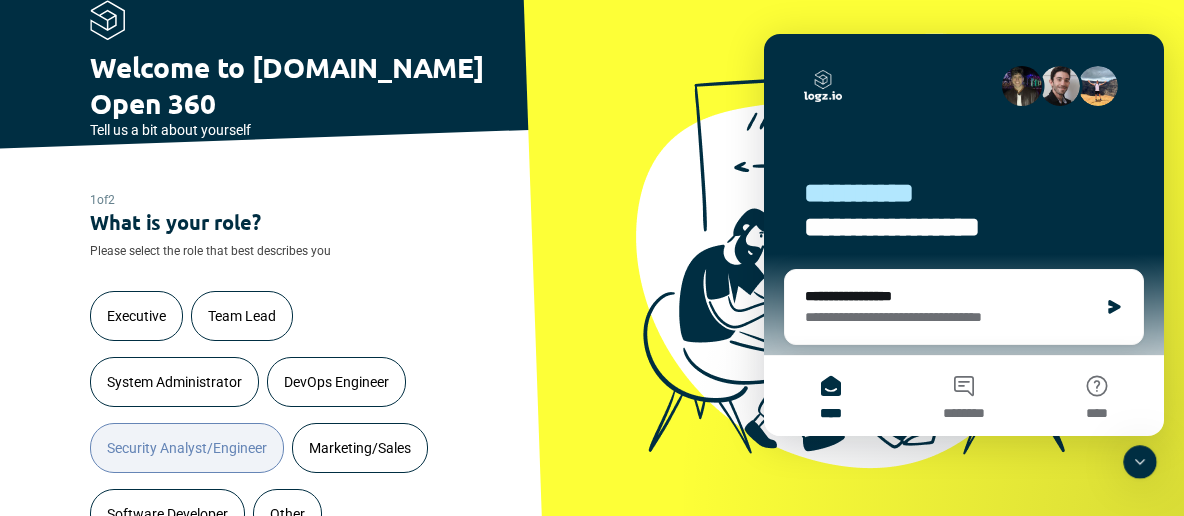 click on "Security Analyst/Engineer" at bounding box center [187, 448] 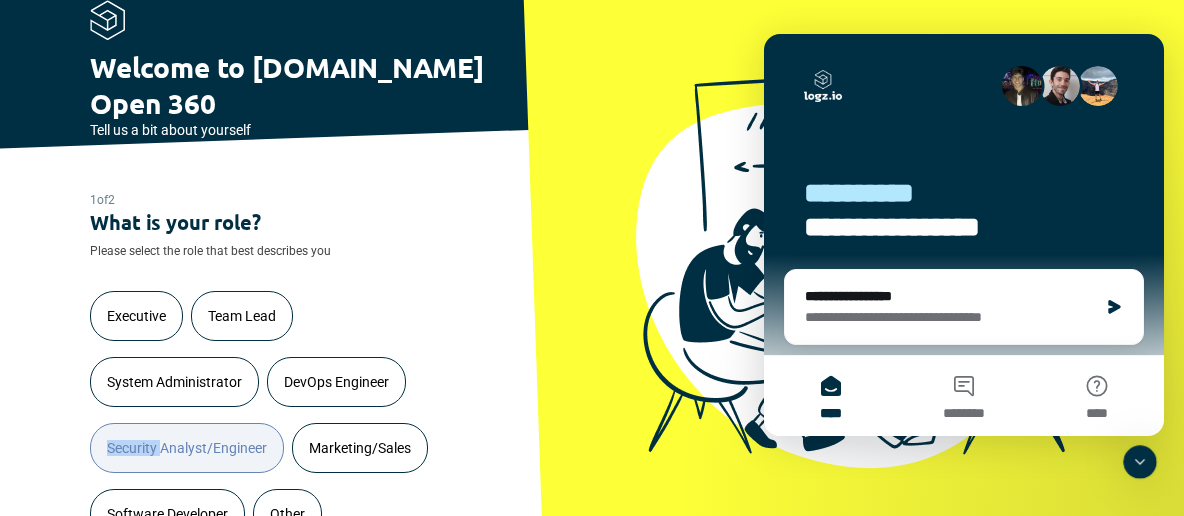 click on "Security Analyst/Engineer" at bounding box center (187, 448) 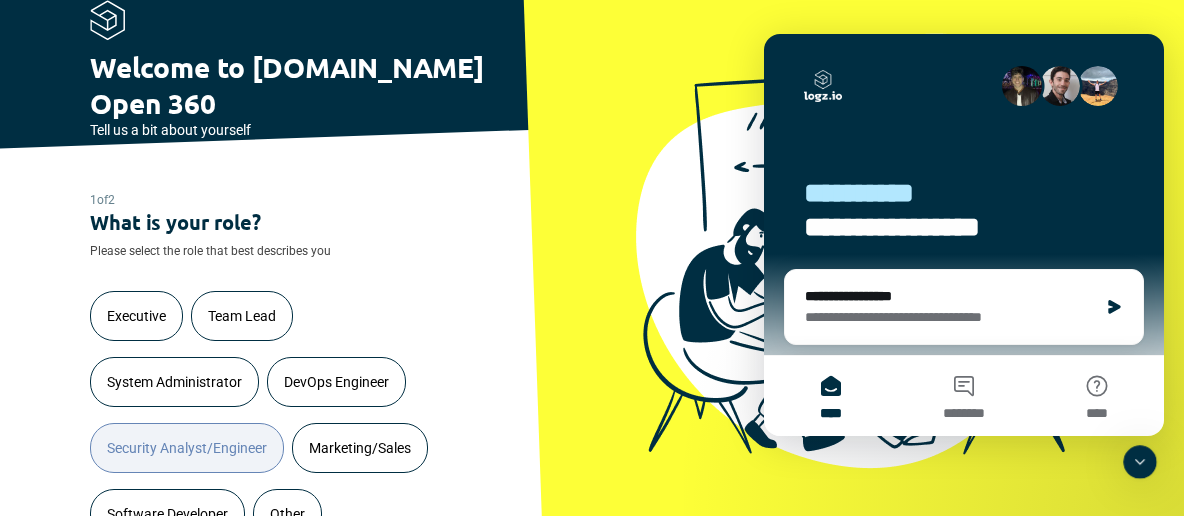 click on "Security Analyst/Engineer" at bounding box center (187, 448) 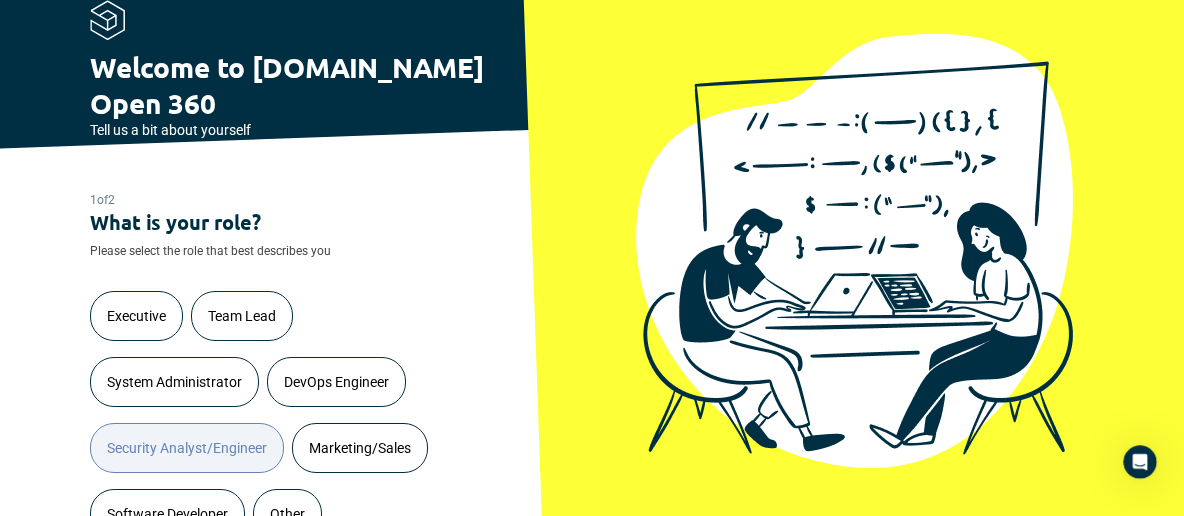scroll, scrollTop: 0, scrollLeft: 0, axis: both 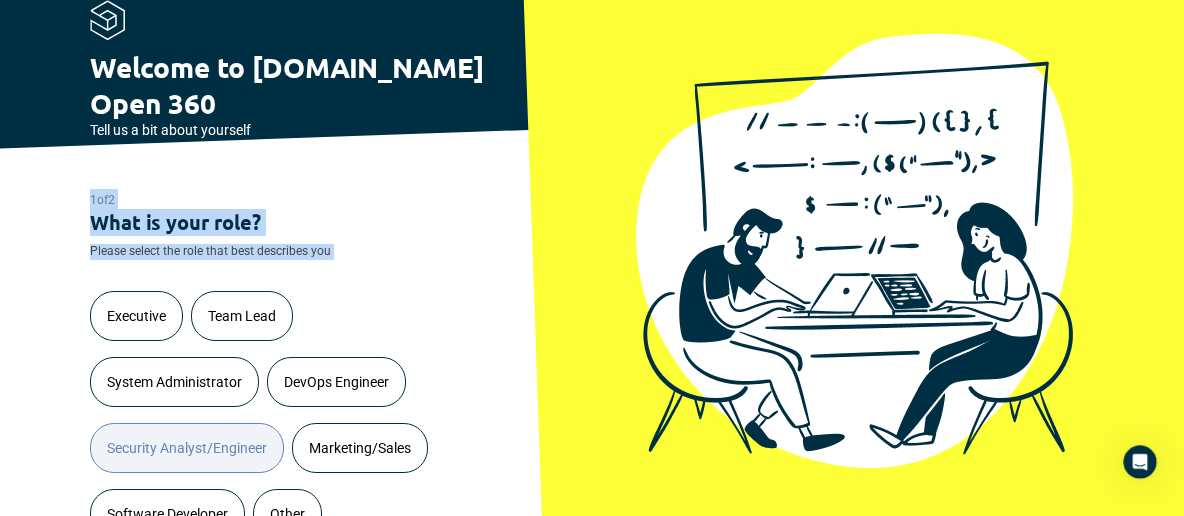 drag, startPoint x: 0, startPoint y: 248, endPoint x: 39, endPoint y: 9, distance: 242.1611 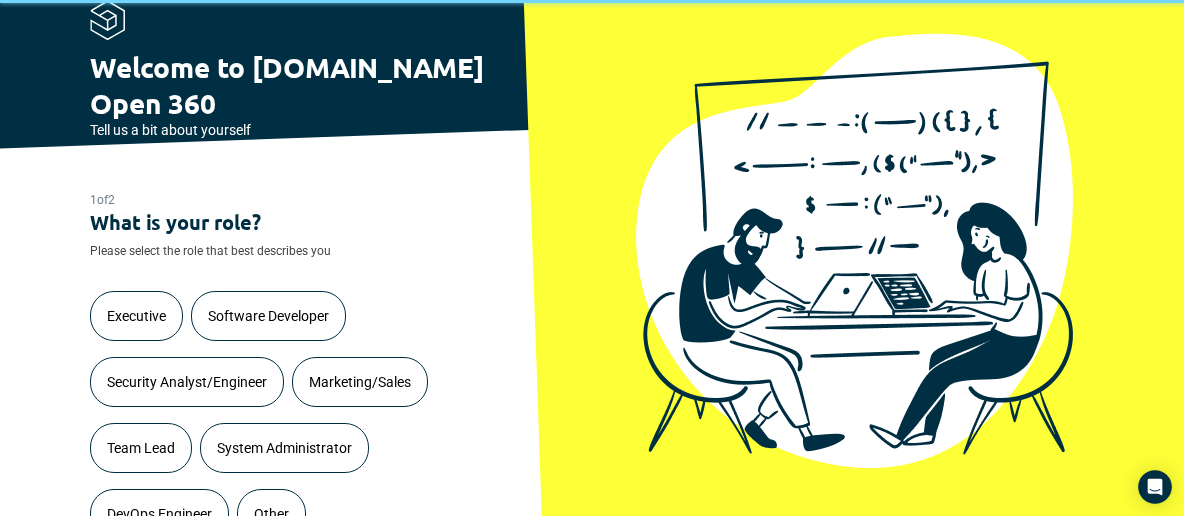 scroll, scrollTop: 0, scrollLeft: 0, axis: both 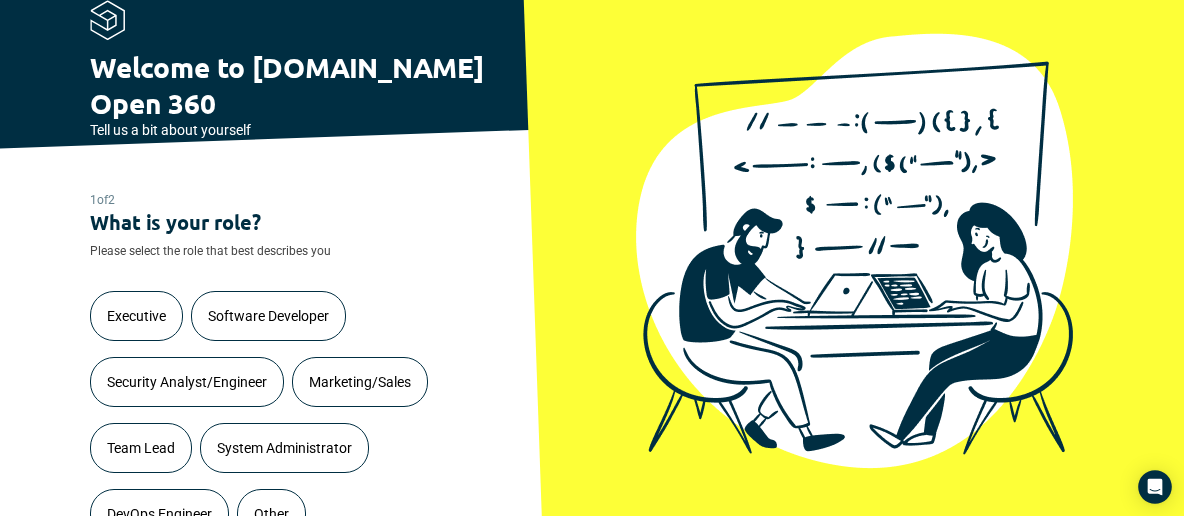 click on "Security Analyst/Engineer" at bounding box center (187, 382) 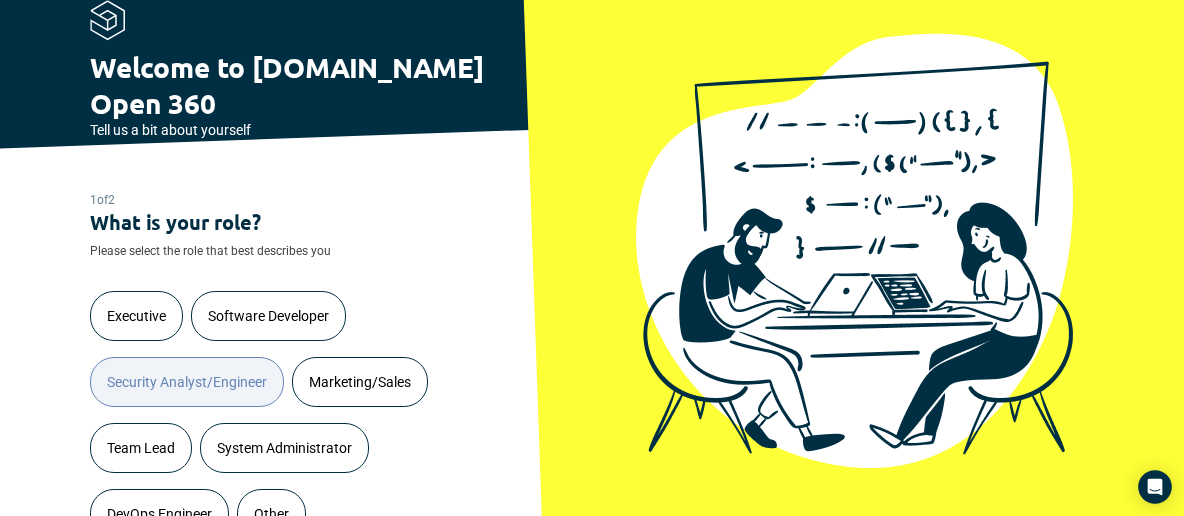 click on "Security Analyst/Engineer" at bounding box center (187, 382) 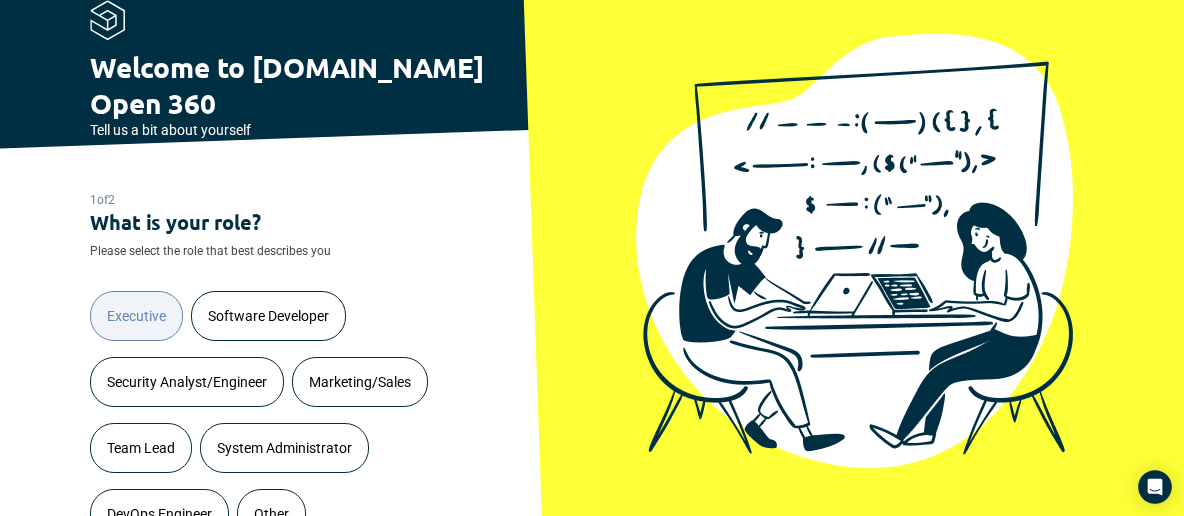 click on "Software Developer" at bounding box center (268, 316) 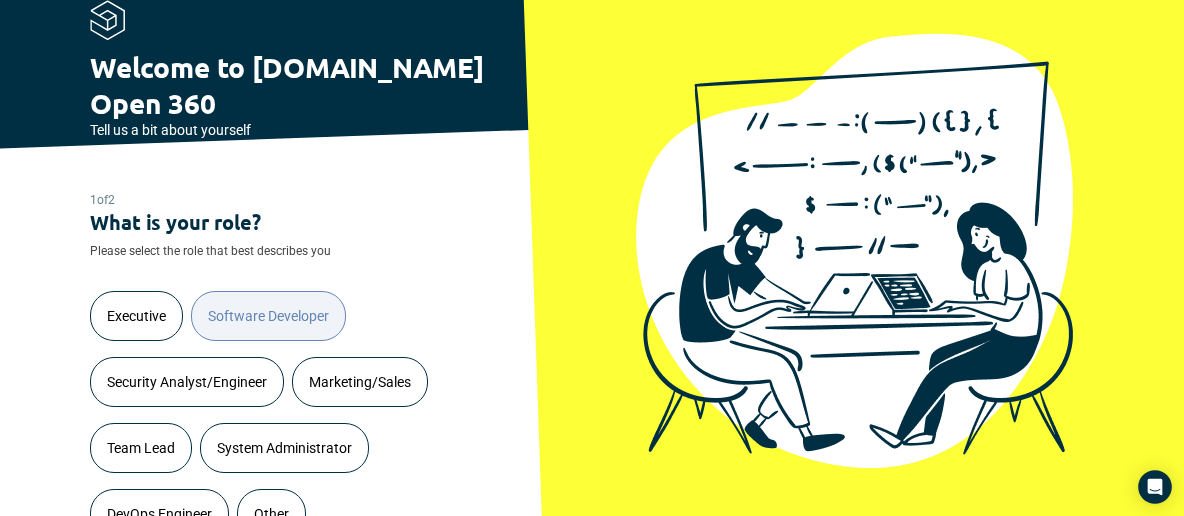 click on "Marketing/Sales" at bounding box center [360, 382] 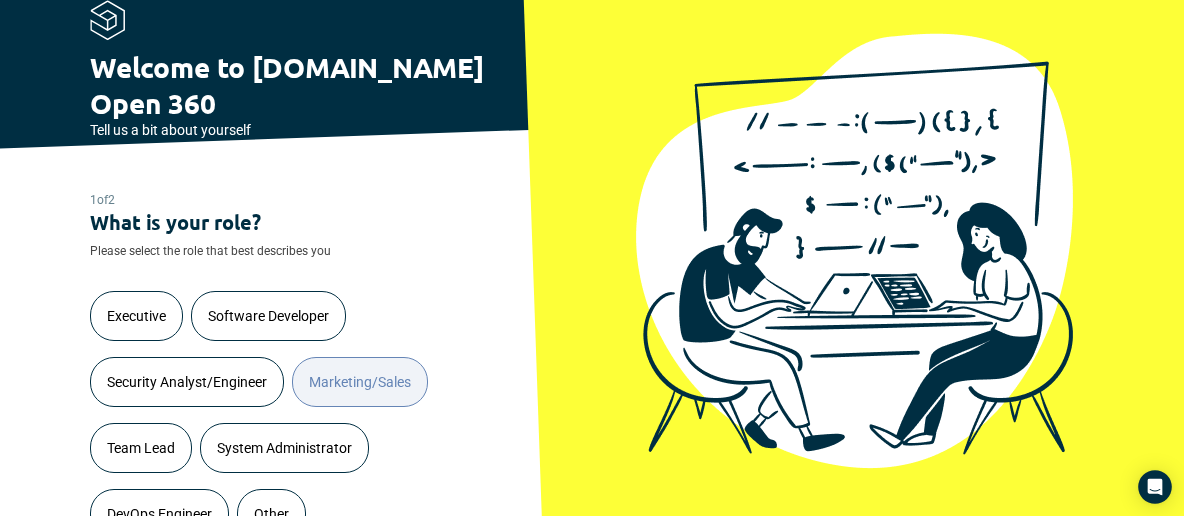 click on "Security Analyst/Engineer" at bounding box center (187, 382) 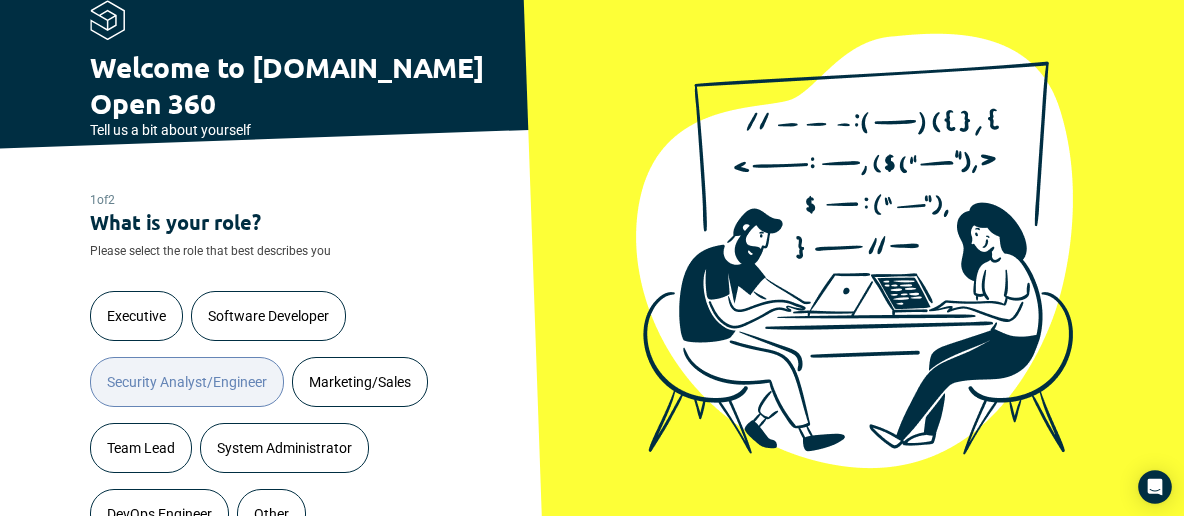 click on "Team Lead" at bounding box center [141, 448] 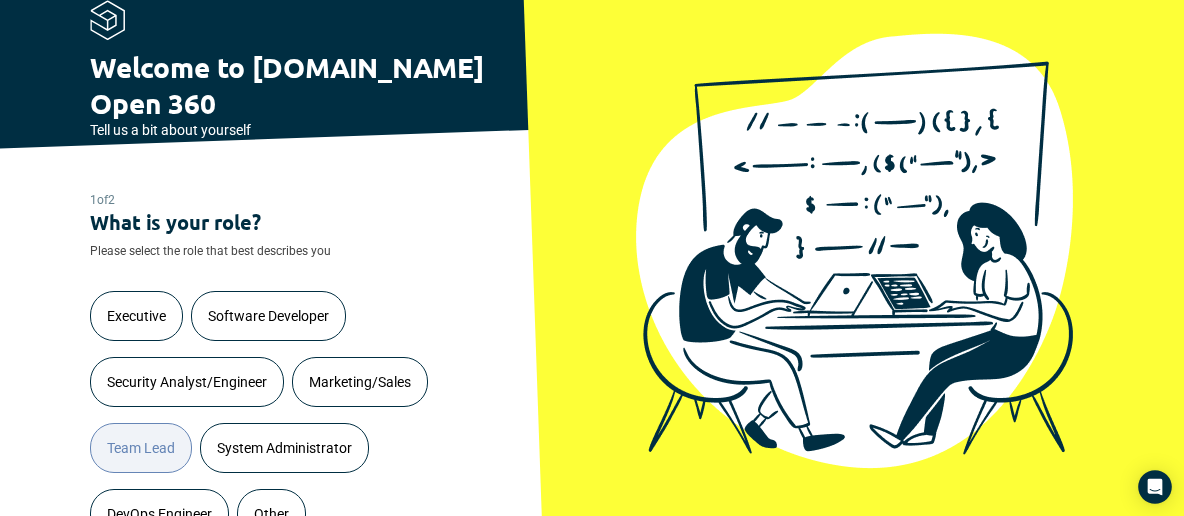 click on "System Administrator" at bounding box center [284, 448] 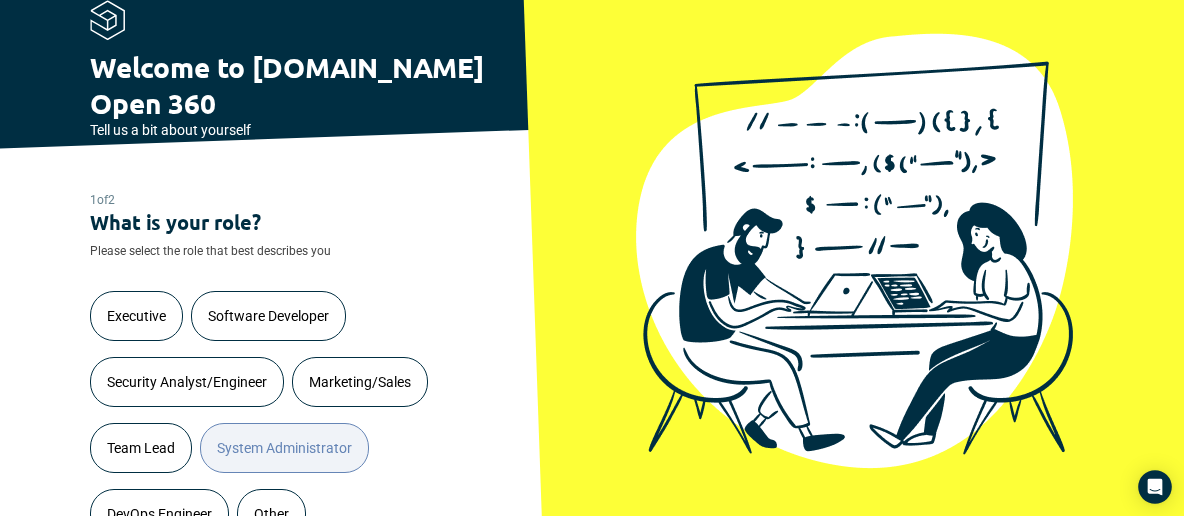 click on "DevOps Engineer" at bounding box center (159, 514) 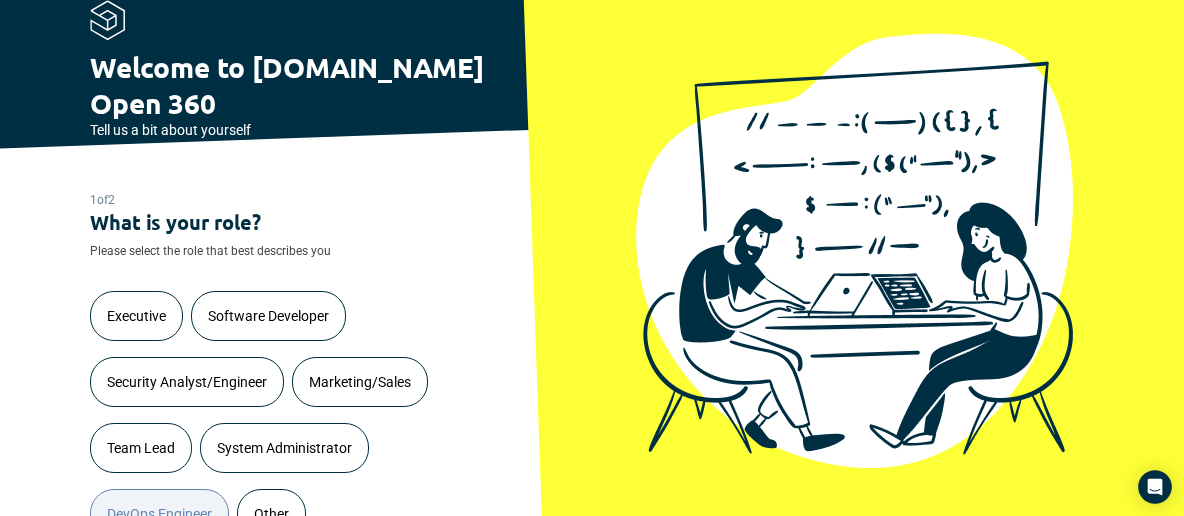 click on "Other" at bounding box center (271, 514) 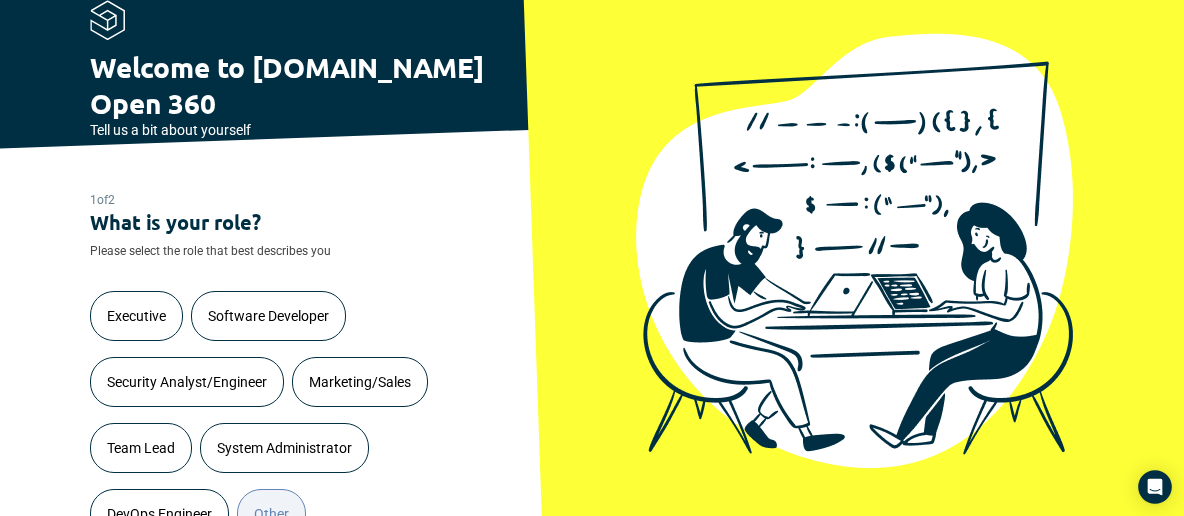 click on "Security Analyst/Engineer" at bounding box center (187, 382) 